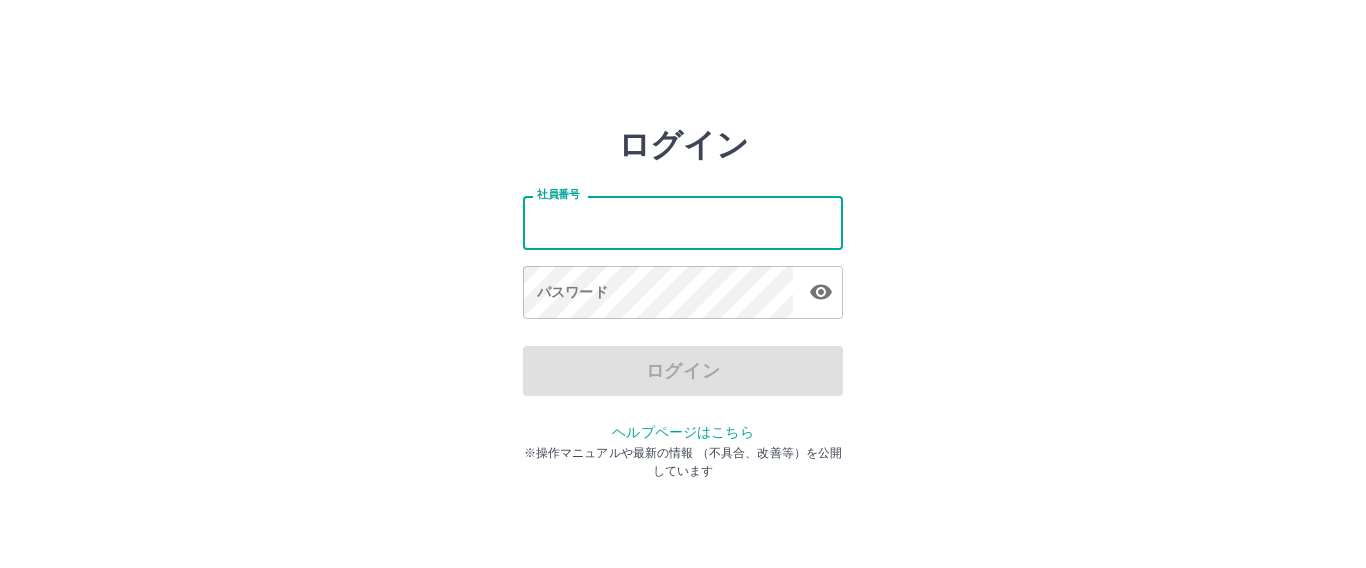 scroll, scrollTop: 0, scrollLeft: 0, axis: both 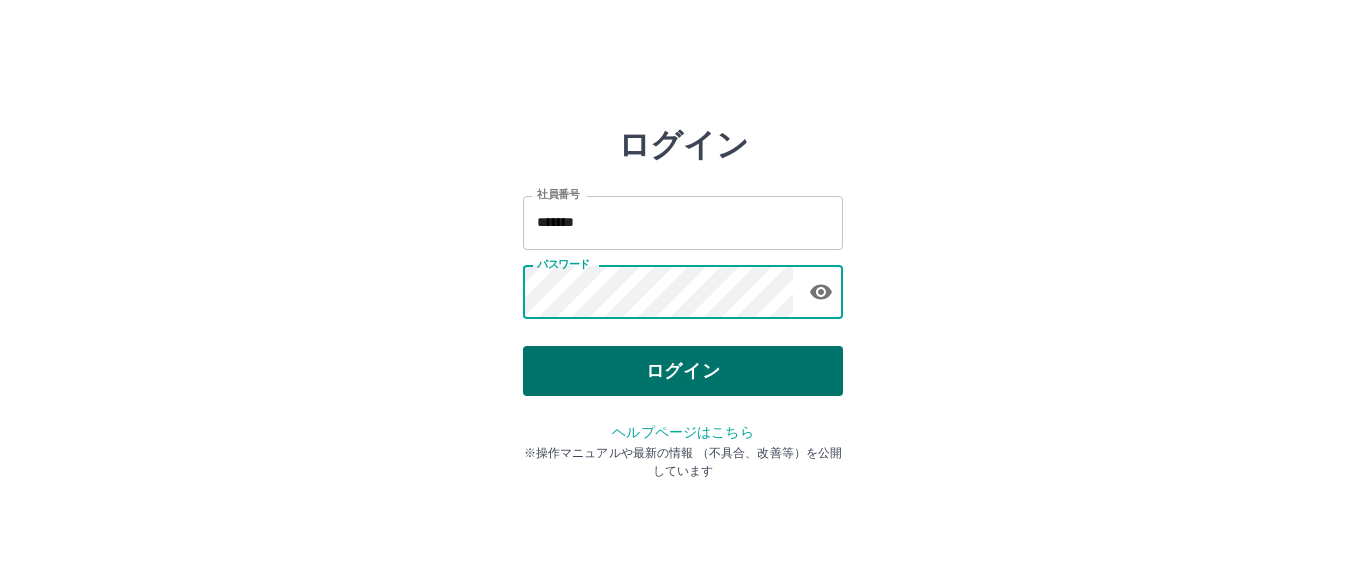 click on "ログイン" at bounding box center [683, 371] 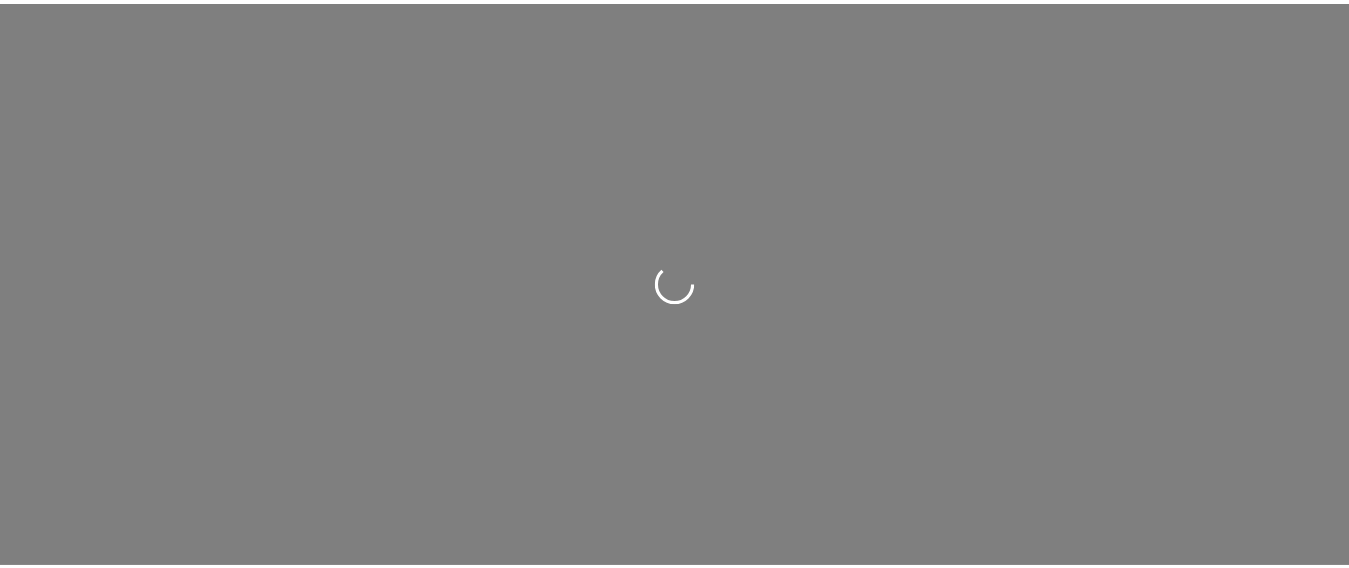 scroll, scrollTop: 0, scrollLeft: 0, axis: both 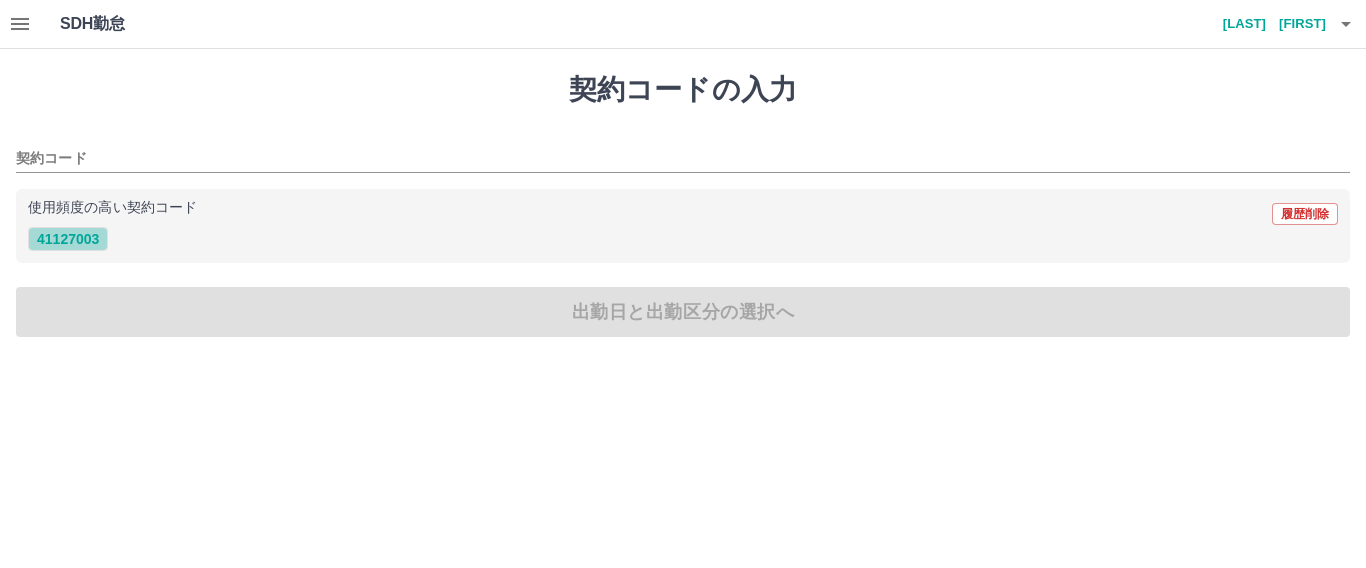 click on "41127003" at bounding box center [68, 239] 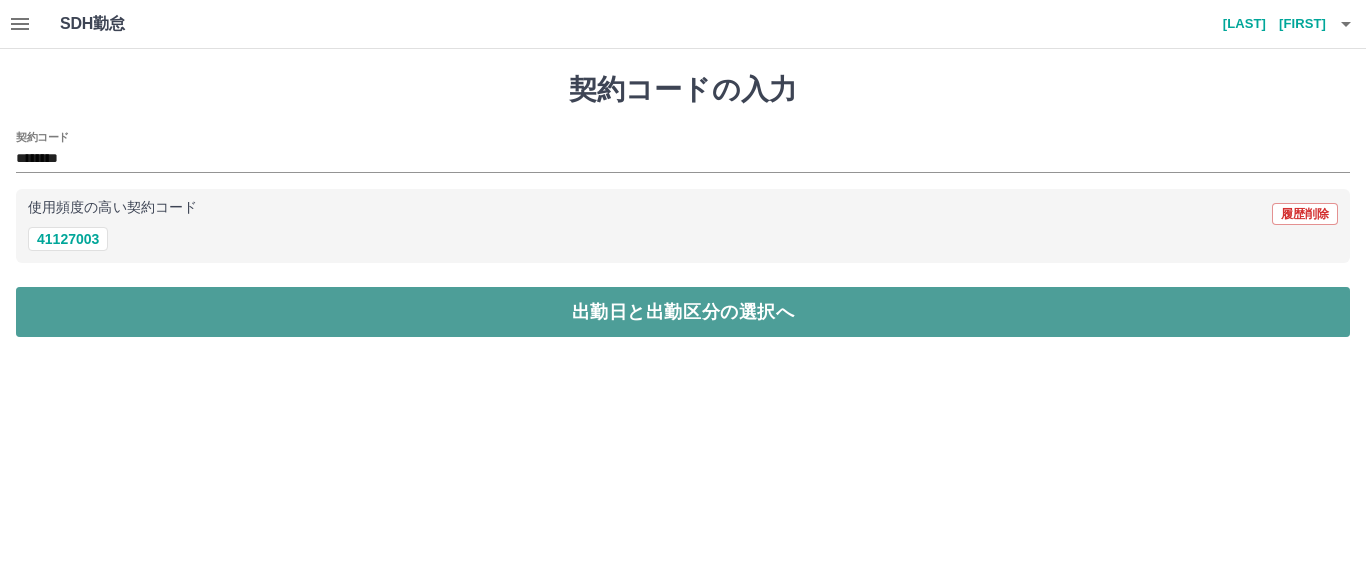 click on "出勤日と出勤区分の選択へ" at bounding box center [683, 312] 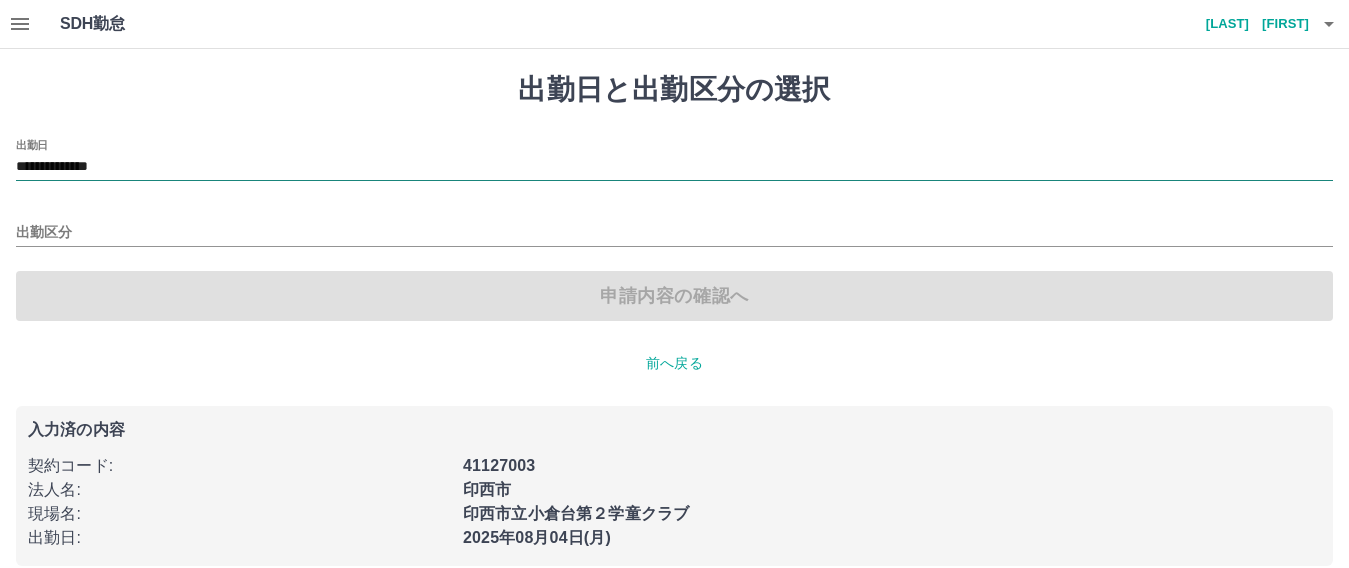 click on "**********" at bounding box center (674, 167) 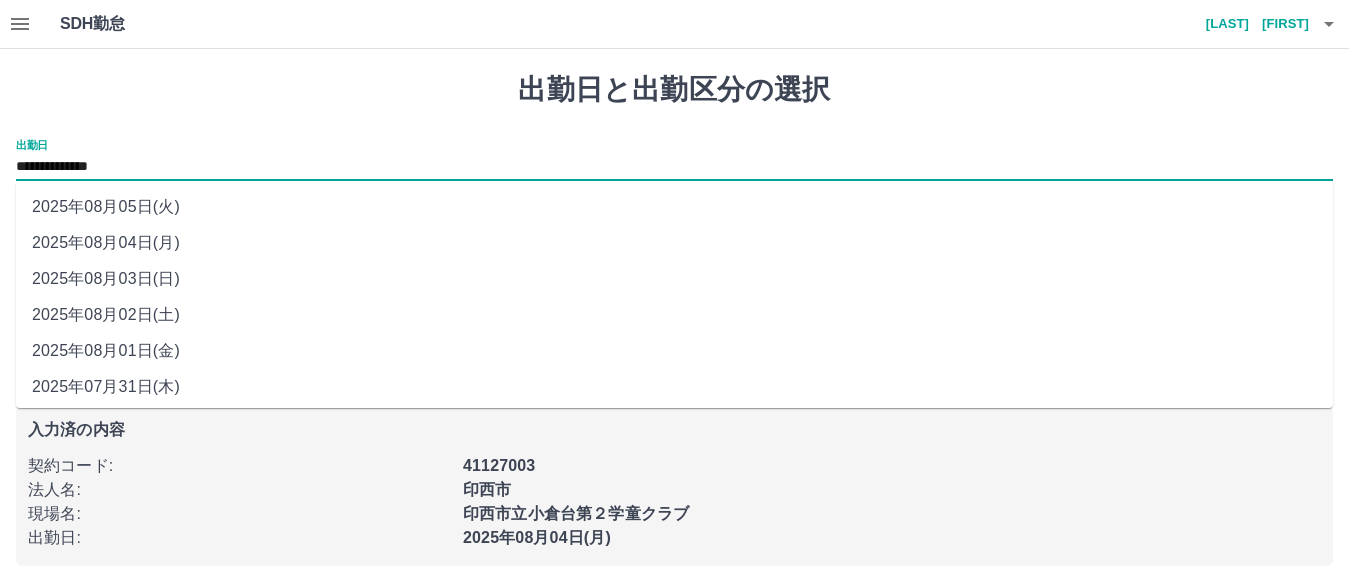 click on "2025年08月02日(土)" at bounding box center (674, 315) 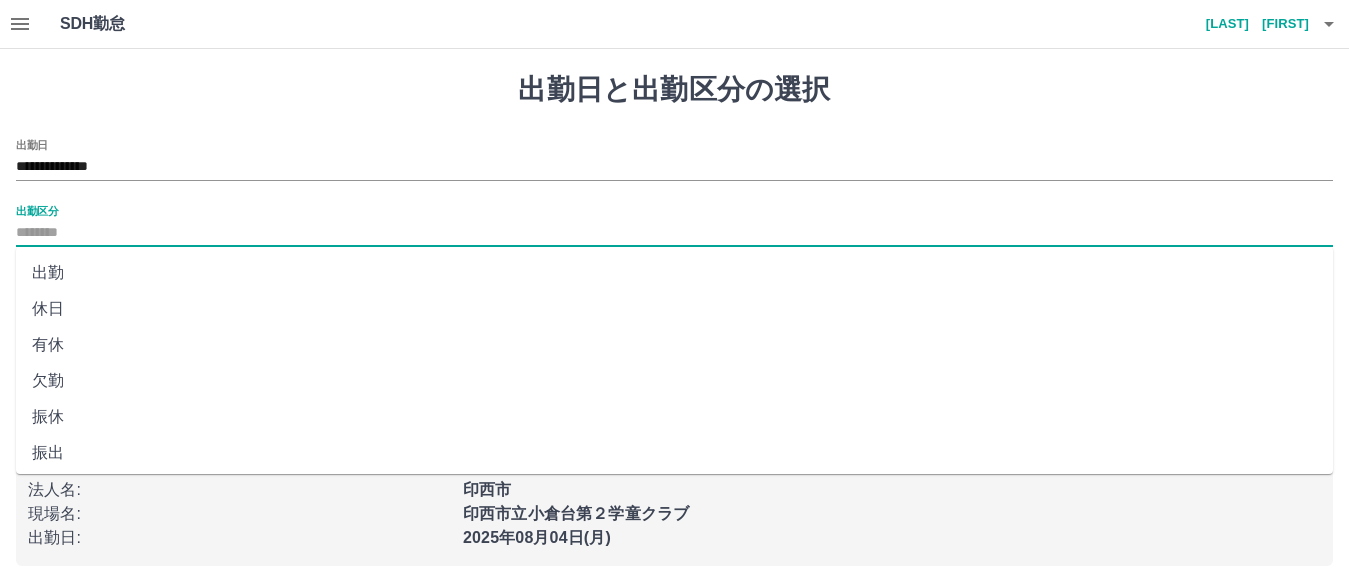 click on "出勤区分" at bounding box center [674, 233] 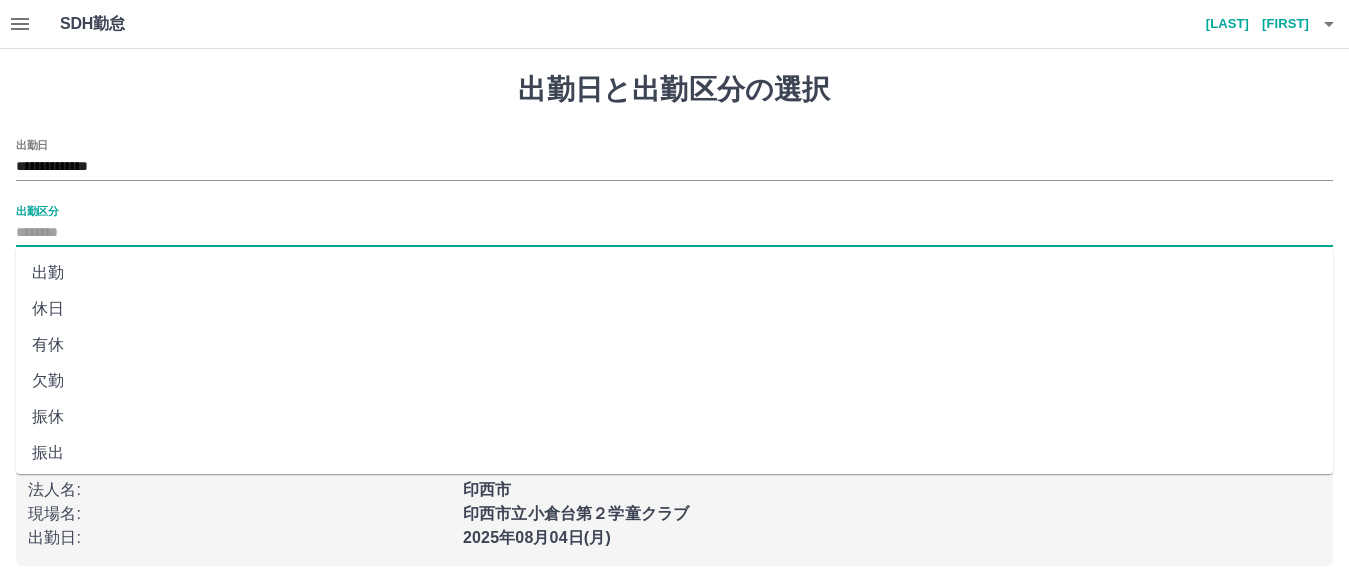 drag, startPoint x: 86, startPoint y: 307, endPoint x: 98, endPoint y: 301, distance: 13.416408 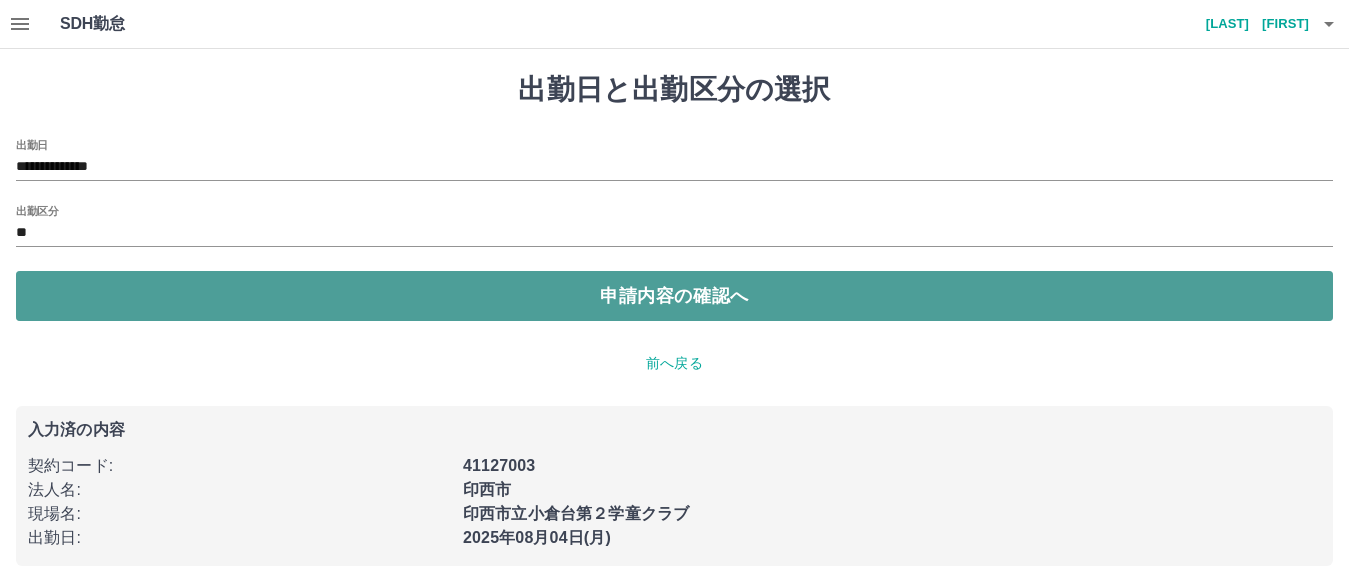 click on "申請内容の確認へ" at bounding box center (674, 296) 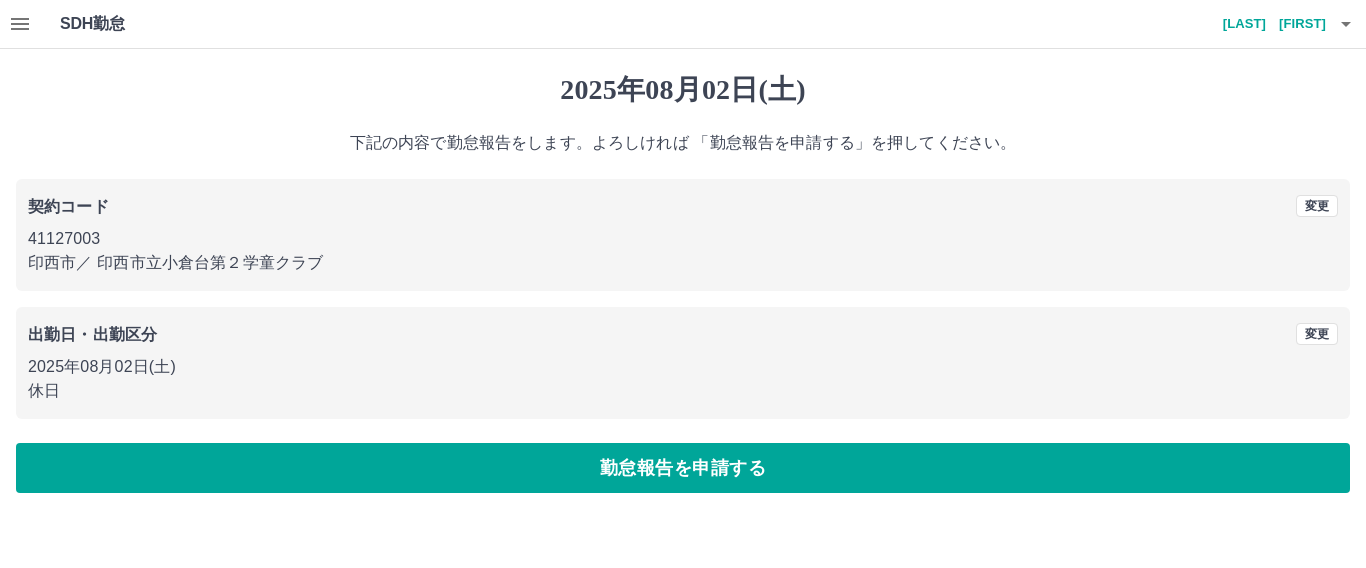 click on "勤怠報告を申請する" at bounding box center (683, 468) 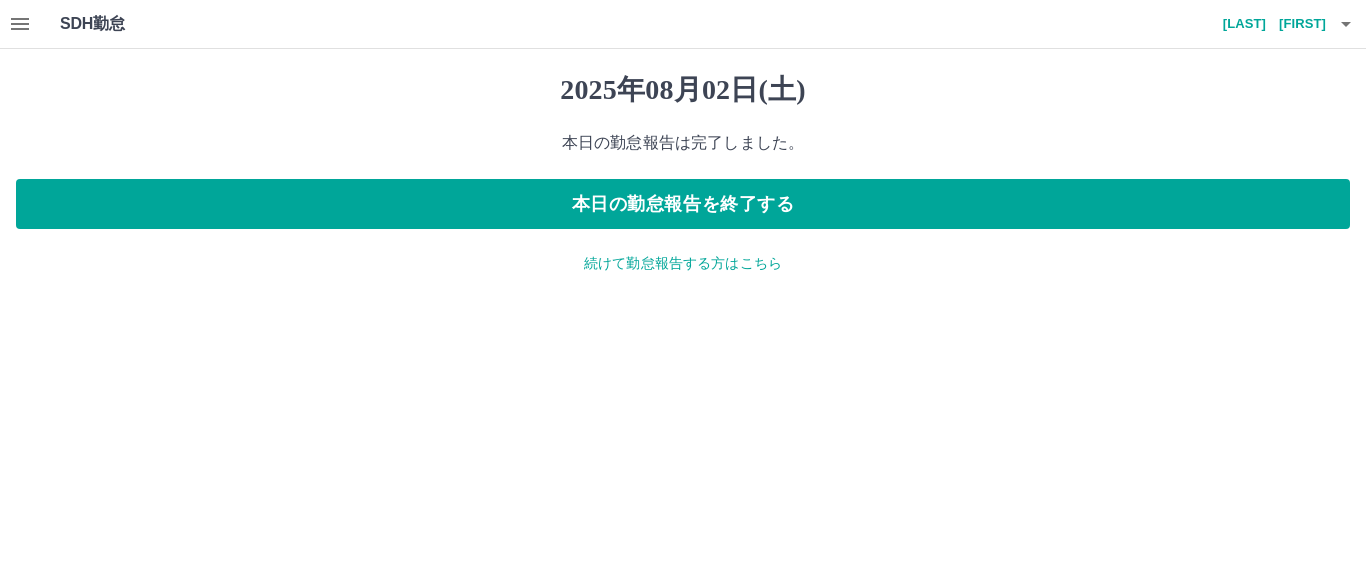 click on "続けて勤怠報告する方はこちら" at bounding box center [683, 263] 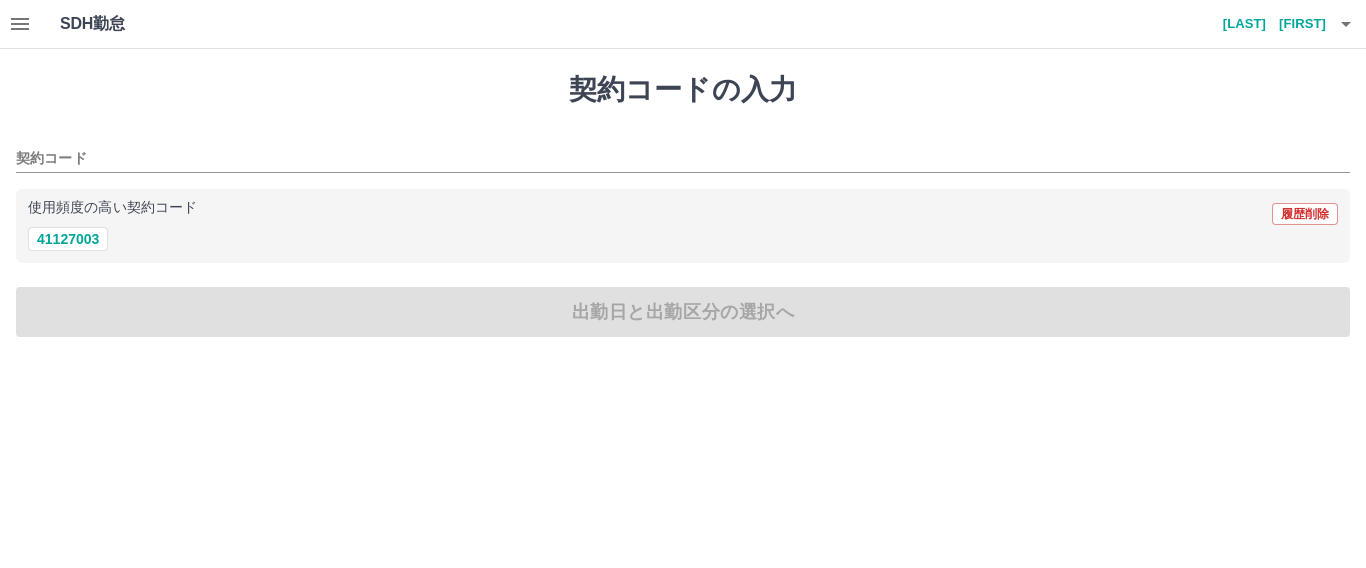click on "41127003" at bounding box center (683, 239) 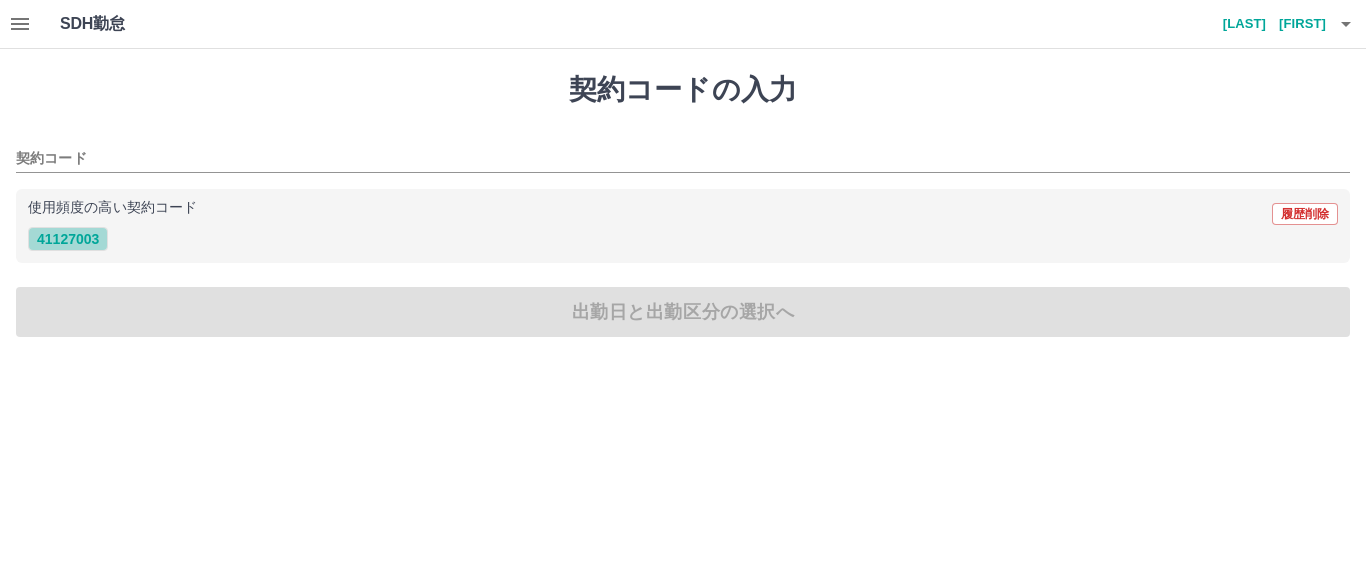 click on "41127003" at bounding box center (68, 239) 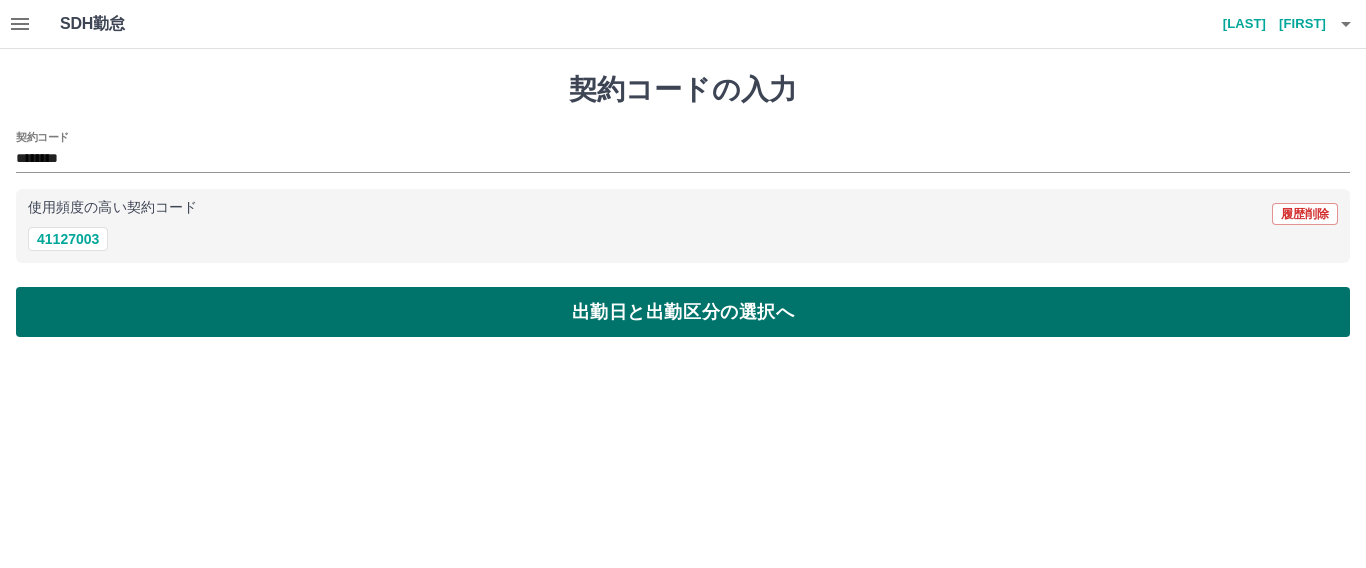 click on "出勤日と出勤区分の選択へ" at bounding box center [683, 312] 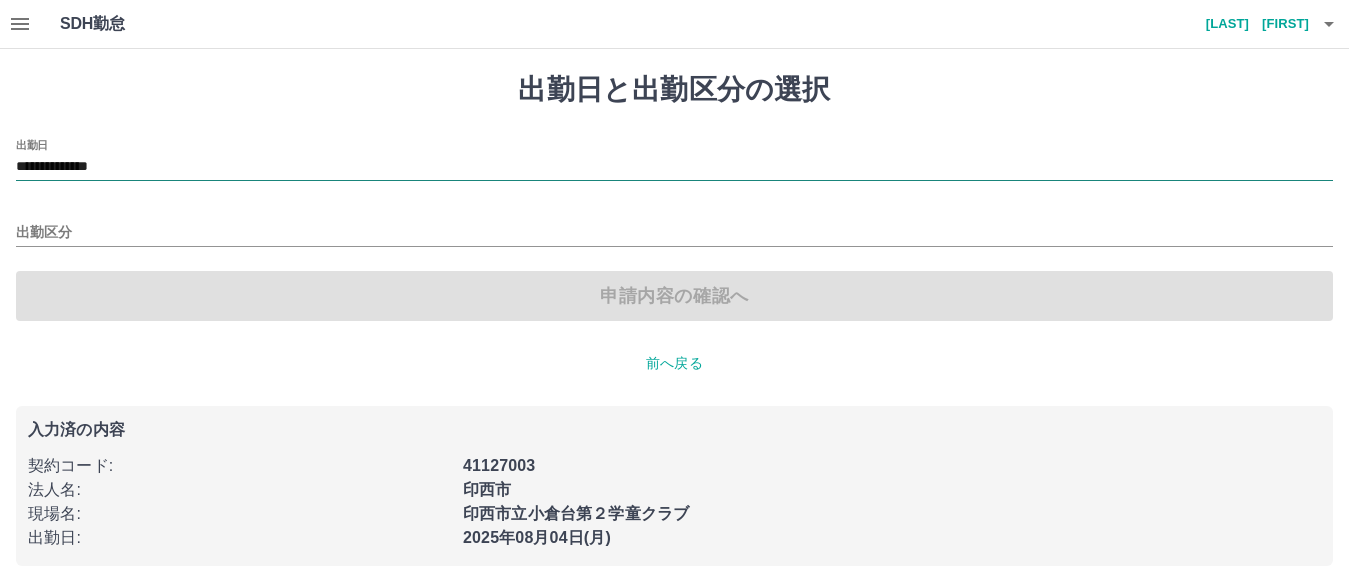 click on "**********" at bounding box center [674, 167] 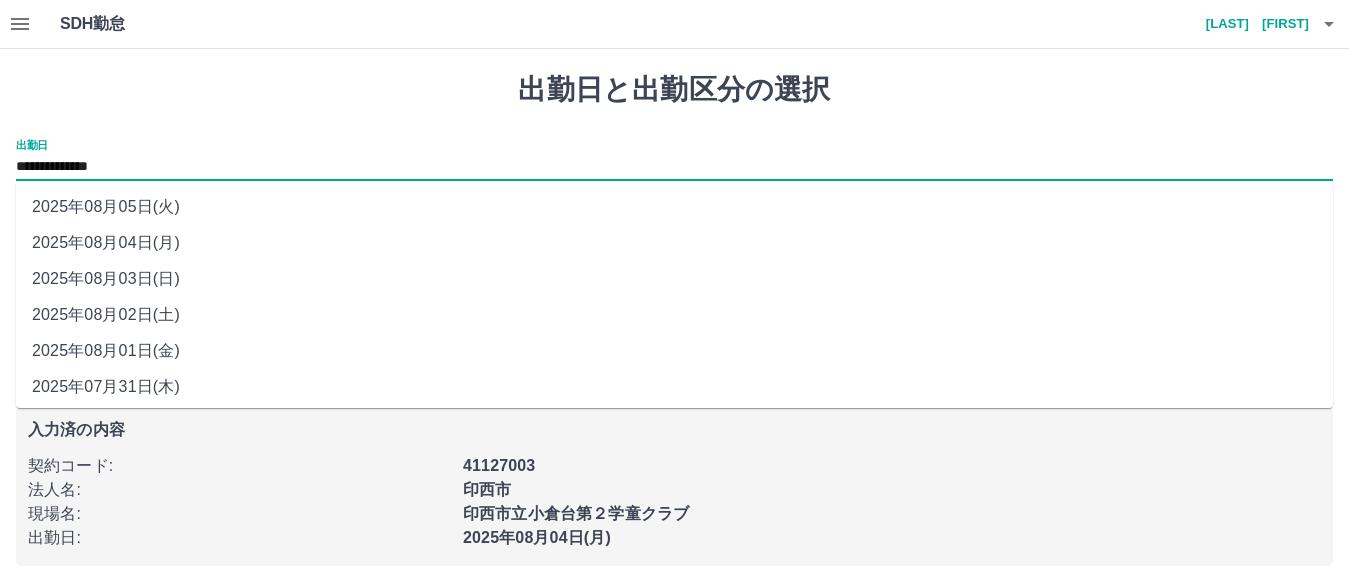 click on "2025年08月03日(日)" at bounding box center (674, 279) 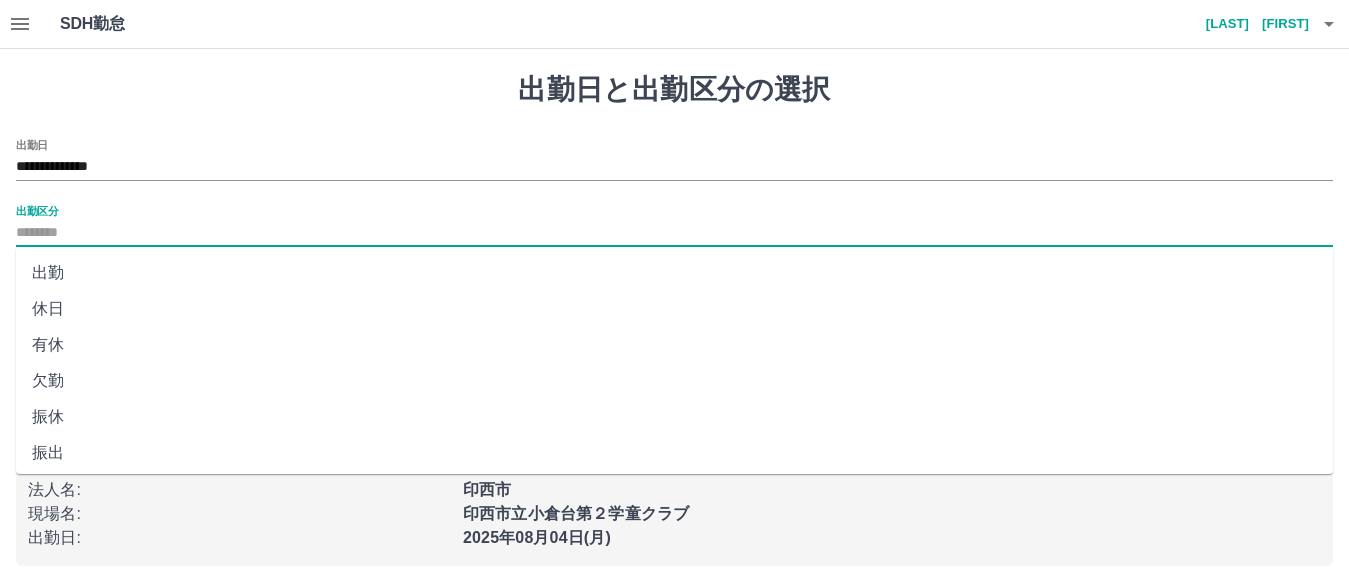 click on "出勤区分" at bounding box center [674, 233] 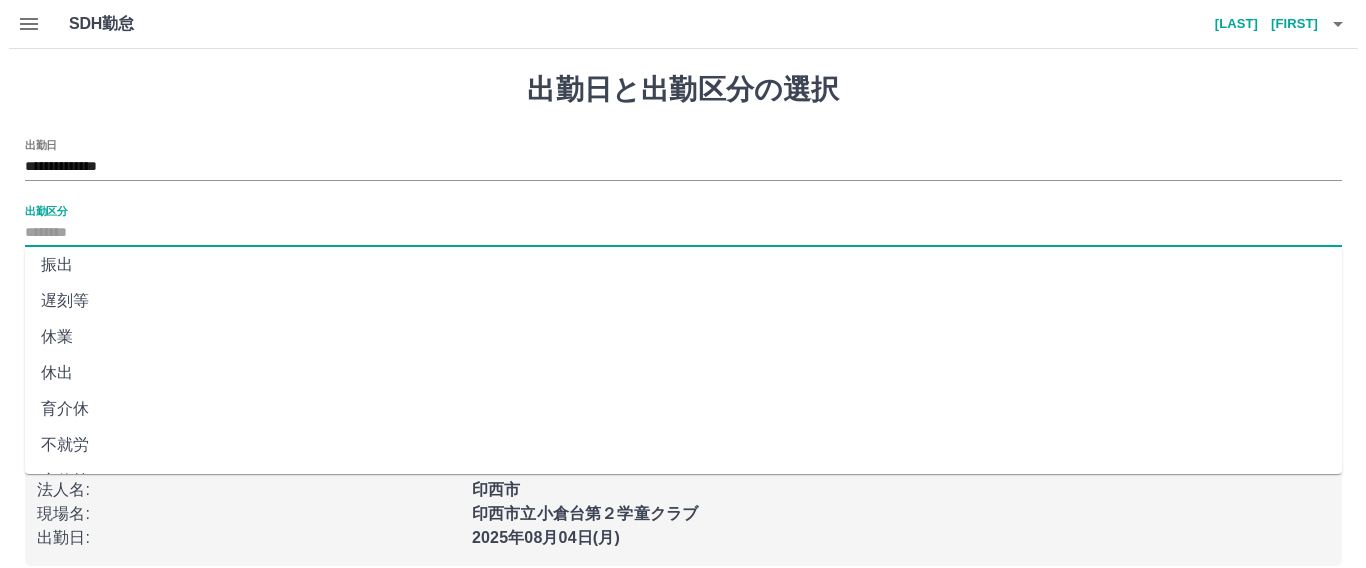 scroll, scrollTop: 437, scrollLeft: 0, axis: vertical 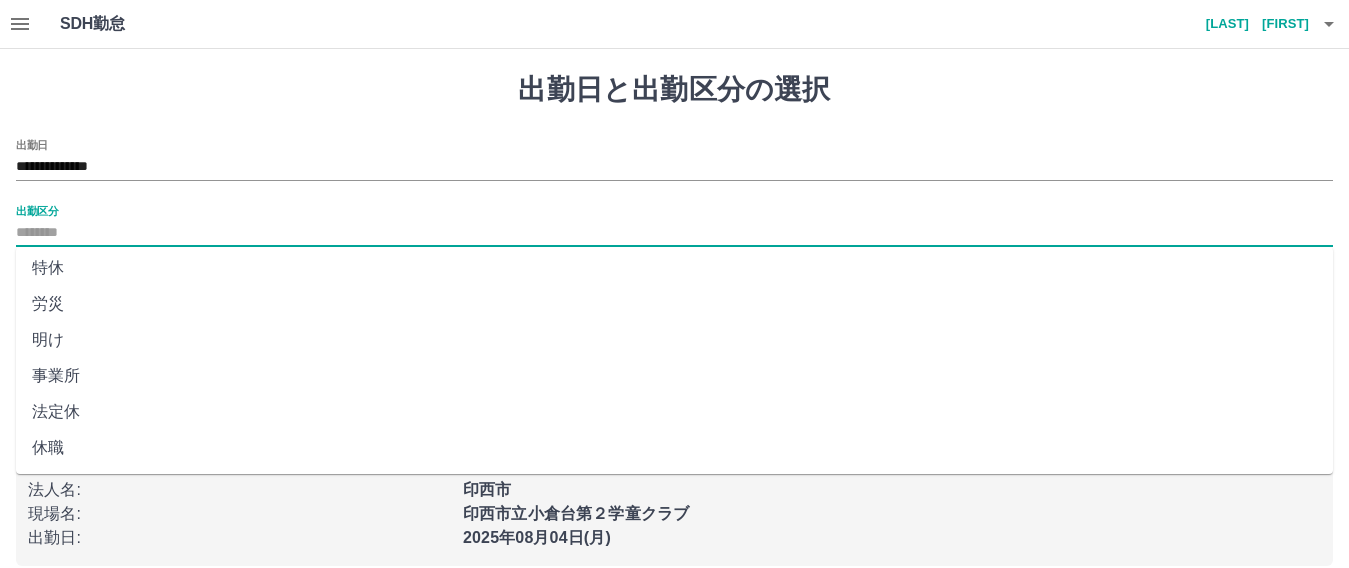 click on "法定休" at bounding box center (674, 412) 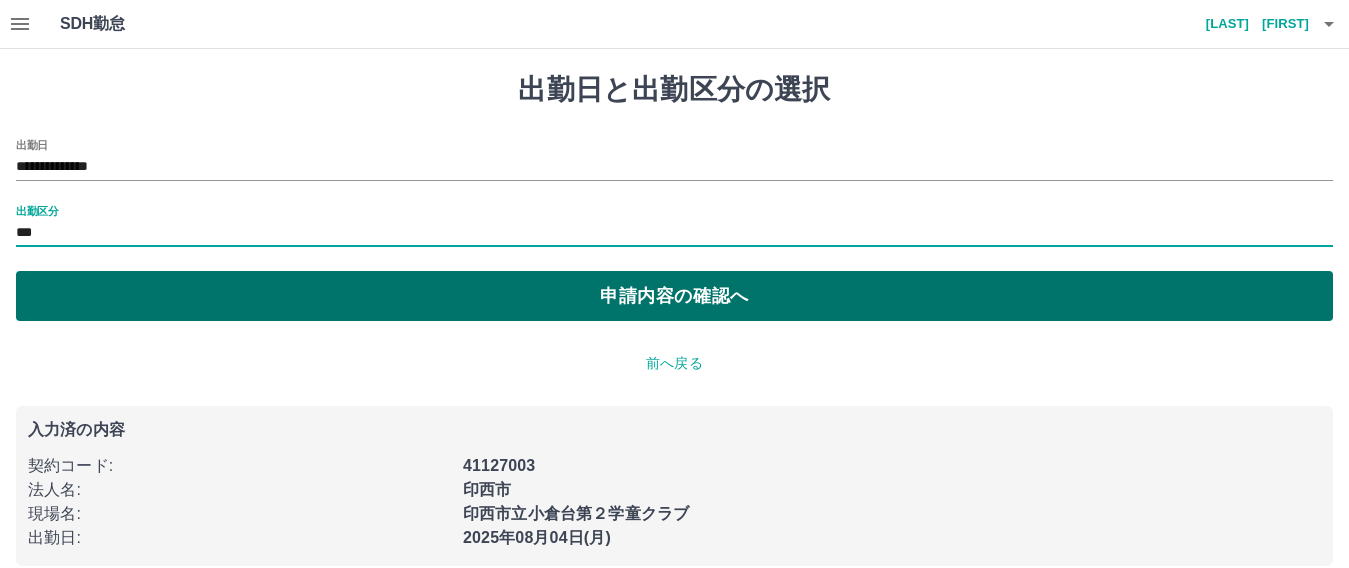 click on "申請内容の確認へ" at bounding box center (674, 296) 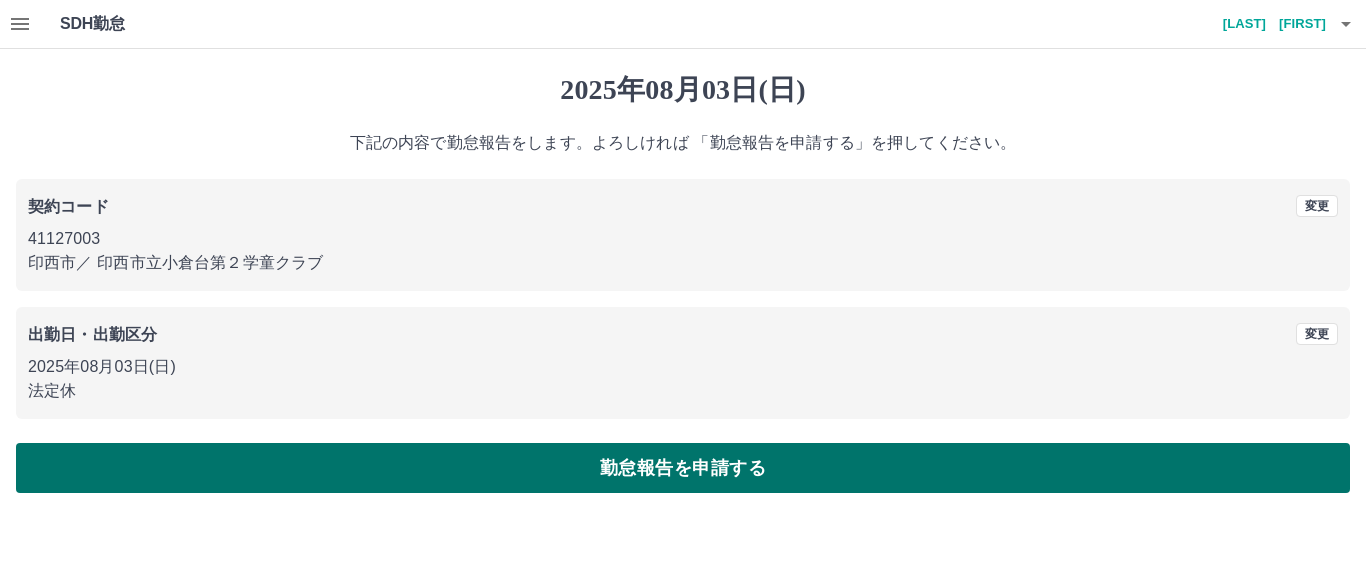 click on "勤怠報告を申請する" at bounding box center (683, 468) 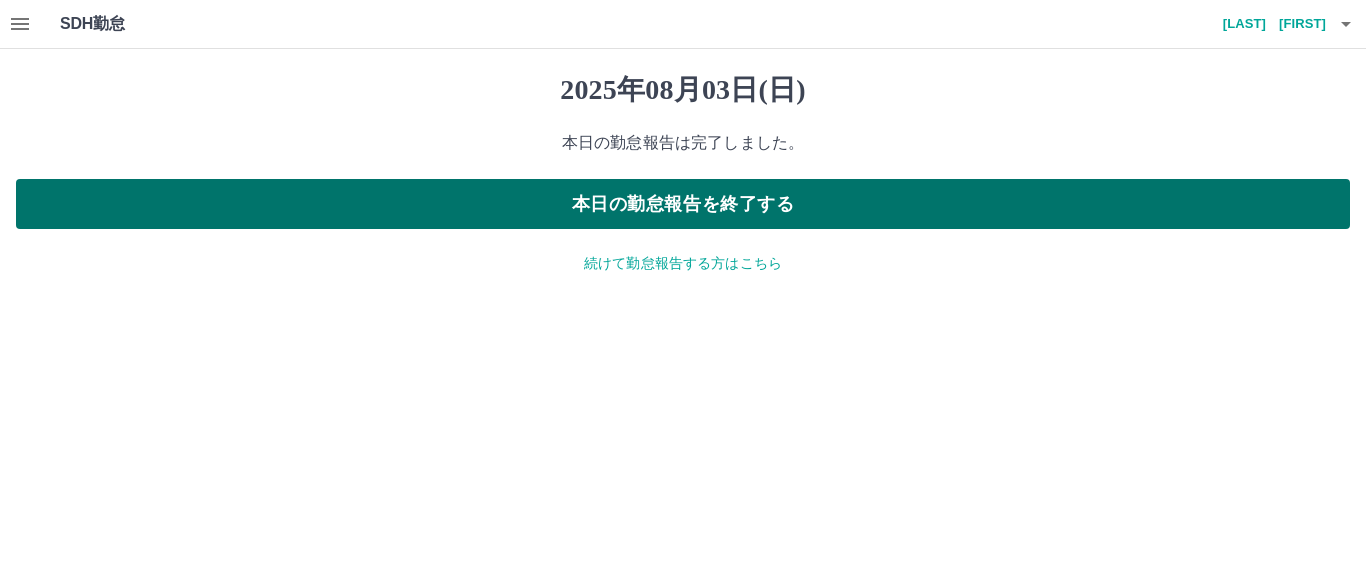click on "本日の勤怠報告を終了する" at bounding box center (683, 204) 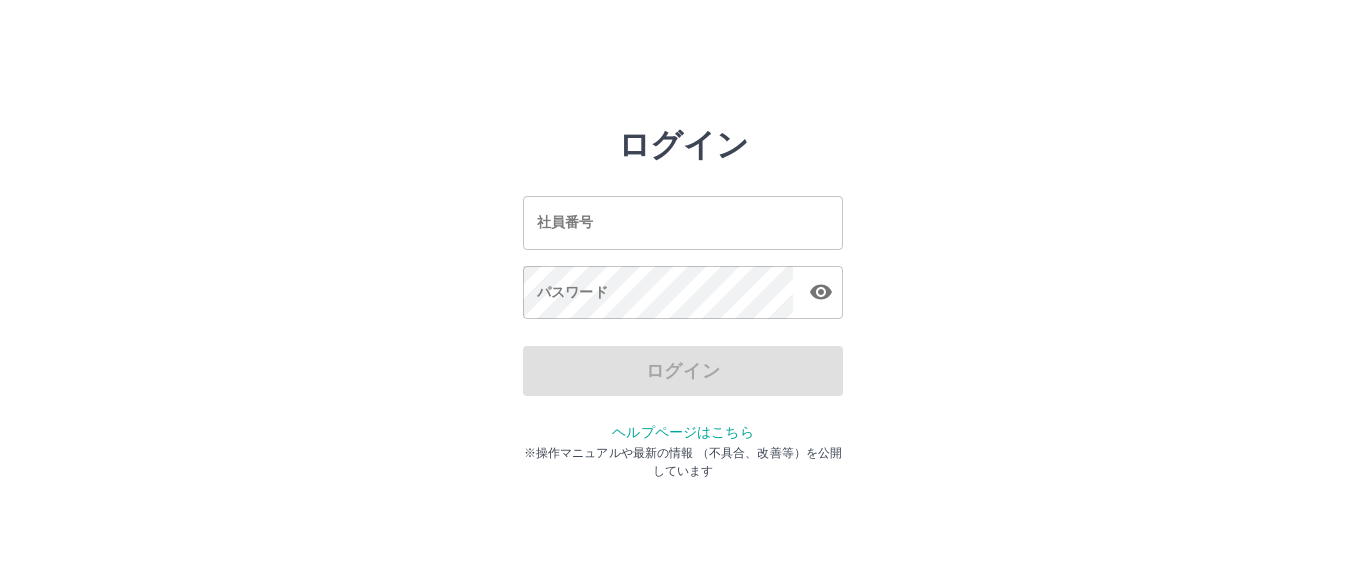 scroll, scrollTop: 0, scrollLeft: 0, axis: both 